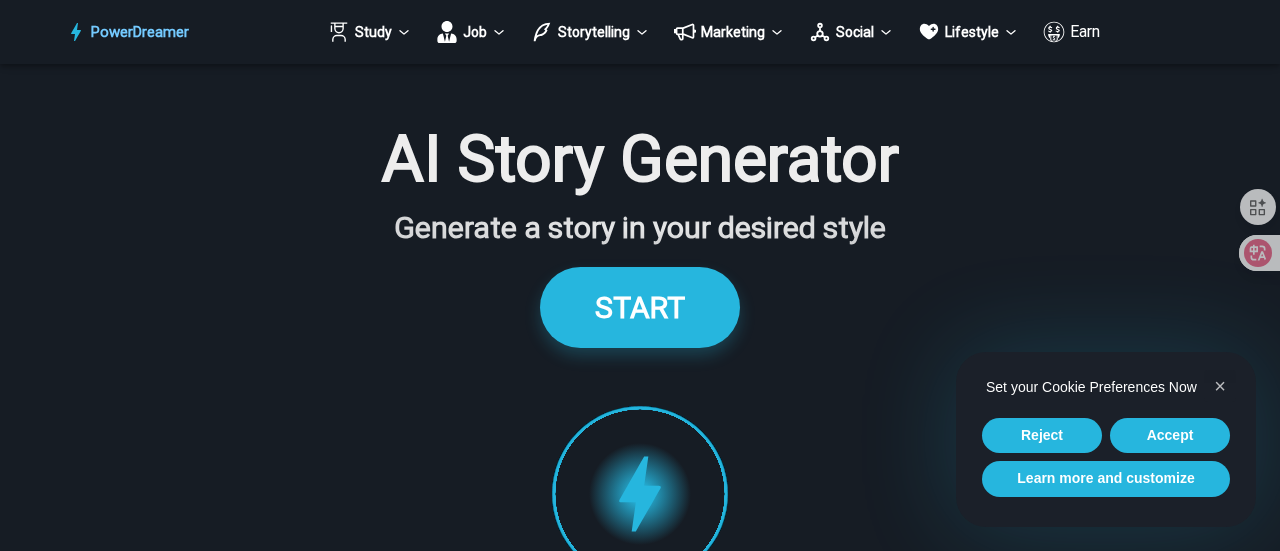 scroll, scrollTop: 0, scrollLeft: 0, axis: both 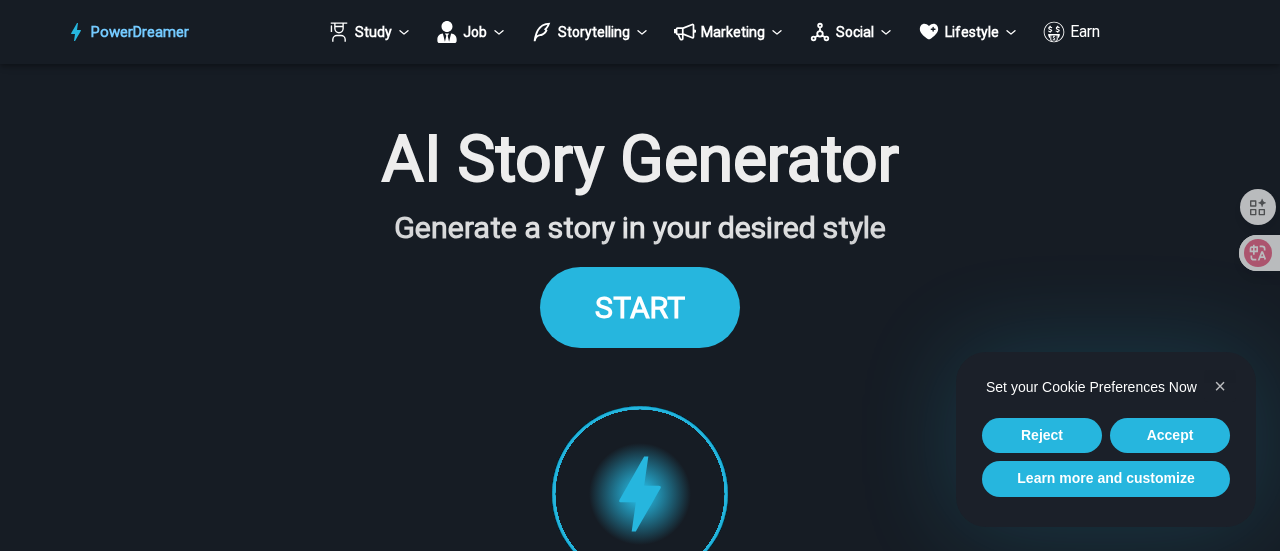 click on "START" at bounding box center [640, 307] 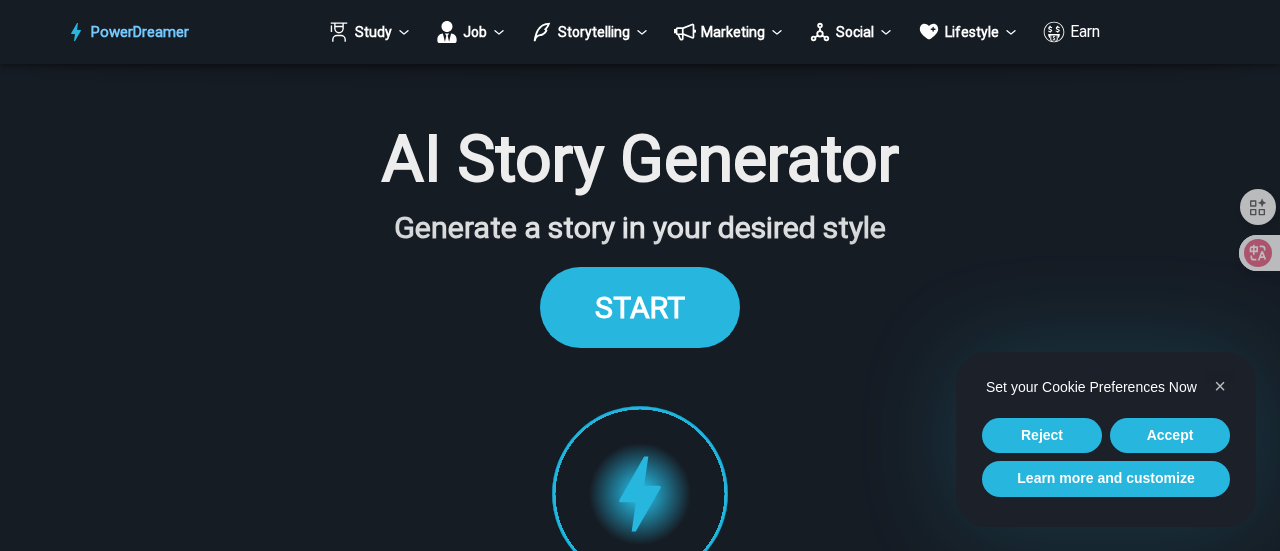 scroll, scrollTop: 2020, scrollLeft: 0, axis: vertical 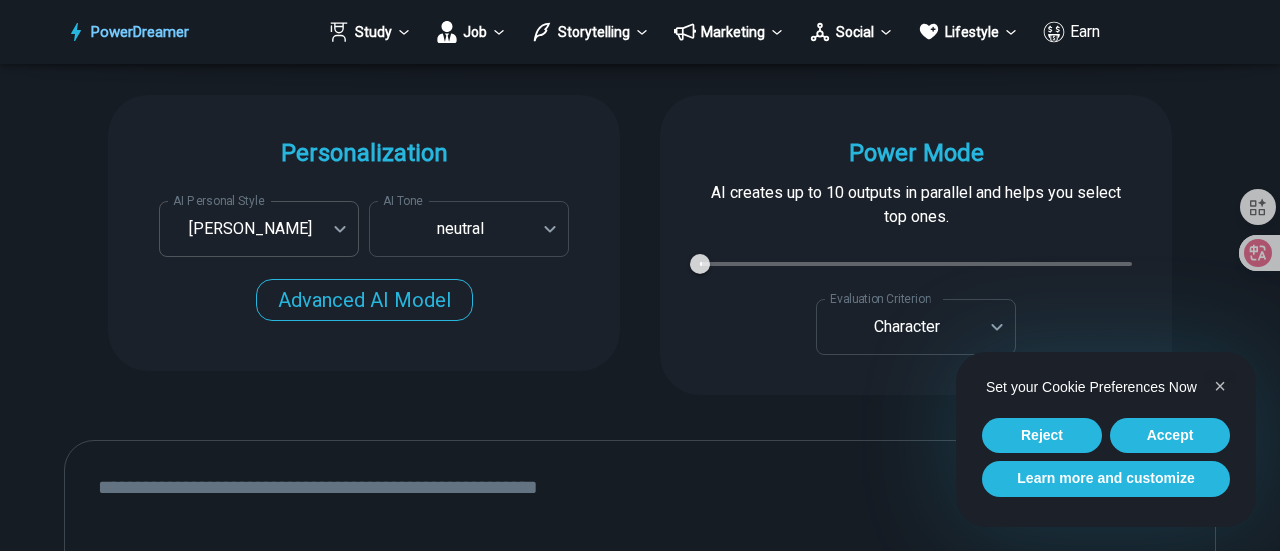 click on "PowerDreamer Study Job Storytelling Marketing Social Lifestyle Earn AI Story Generator Generate a story in your desired style START Faster with PowerDreamer 214,015  AI-Generated Outputs.  60,000+ Users. 60+ AI Tools. PowerDreamer saved me a ton of stress and even more time. Highly recommend. [PERSON_NAME] is a writer and producer with experience at Morning Rush, [US_STATE] PBS, Metro Weekly and The [US_STATE] Times I received a job offer [DATE] that your awesome website helped me get. Thank you! I will be singing your praises. [PERSON_NAME] signed up to PowerDreamer [DATE] and received his job offer [DATE] Absolutely love this program!! I'm usually hesitant to pay for anything without being able to try it for free first. However, I was desperate to get resume writing help and this program far exceeded my expectations! I have been telling anyone I know looking for a job to try it. [PERSON_NAME], Product Manager in E-Commerce [PERSON_NAME] Made the job hunting process so easy! Age" at bounding box center [640, 431] 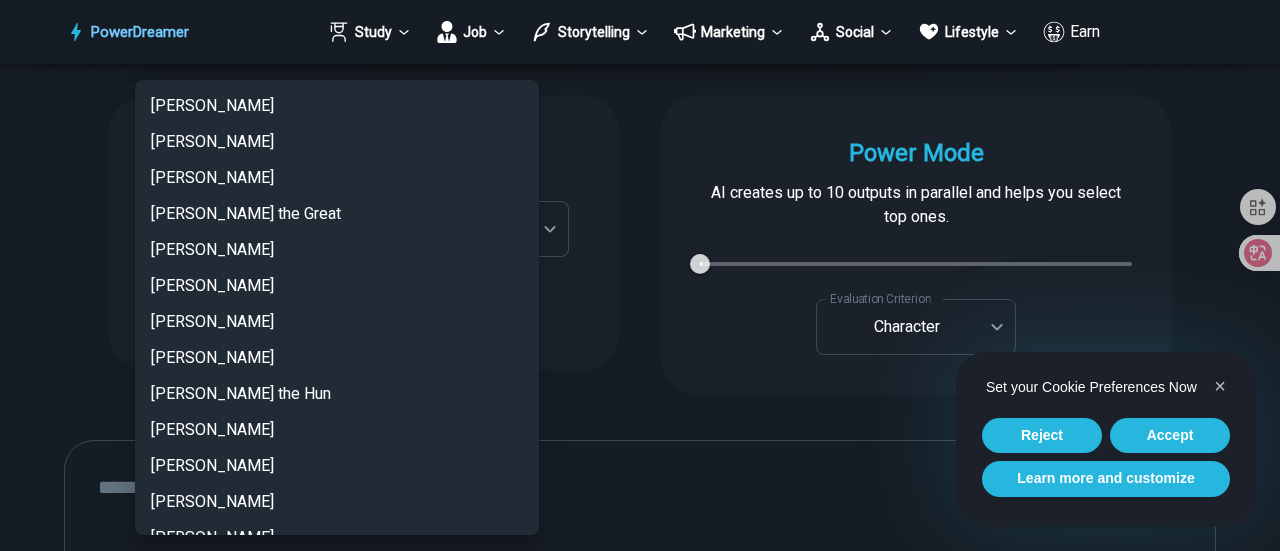 scroll, scrollTop: 1526, scrollLeft: 0, axis: vertical 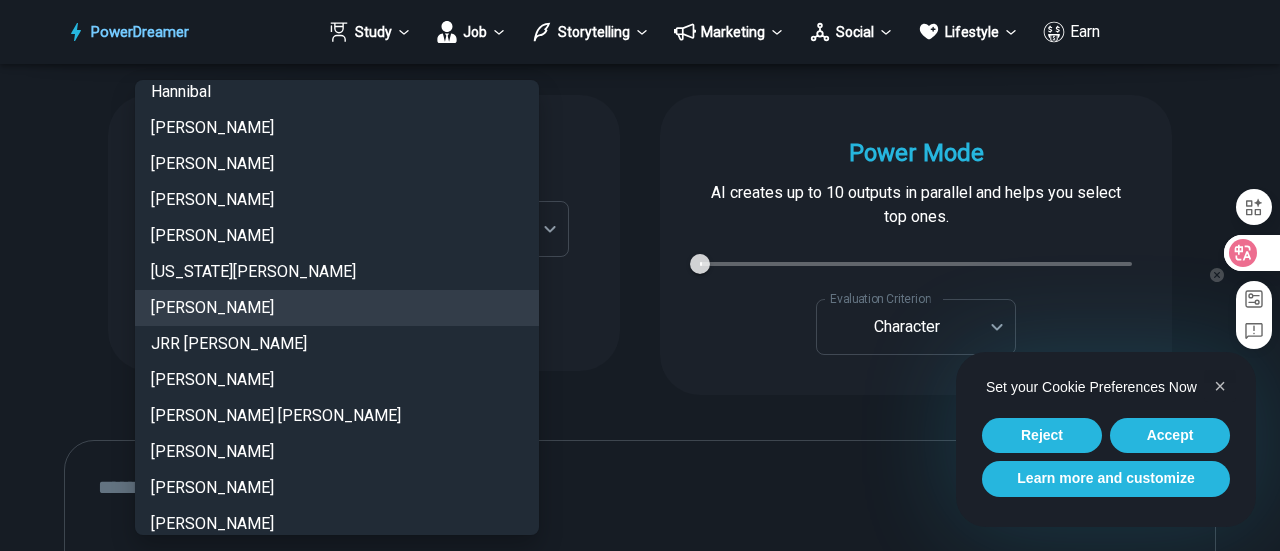 click 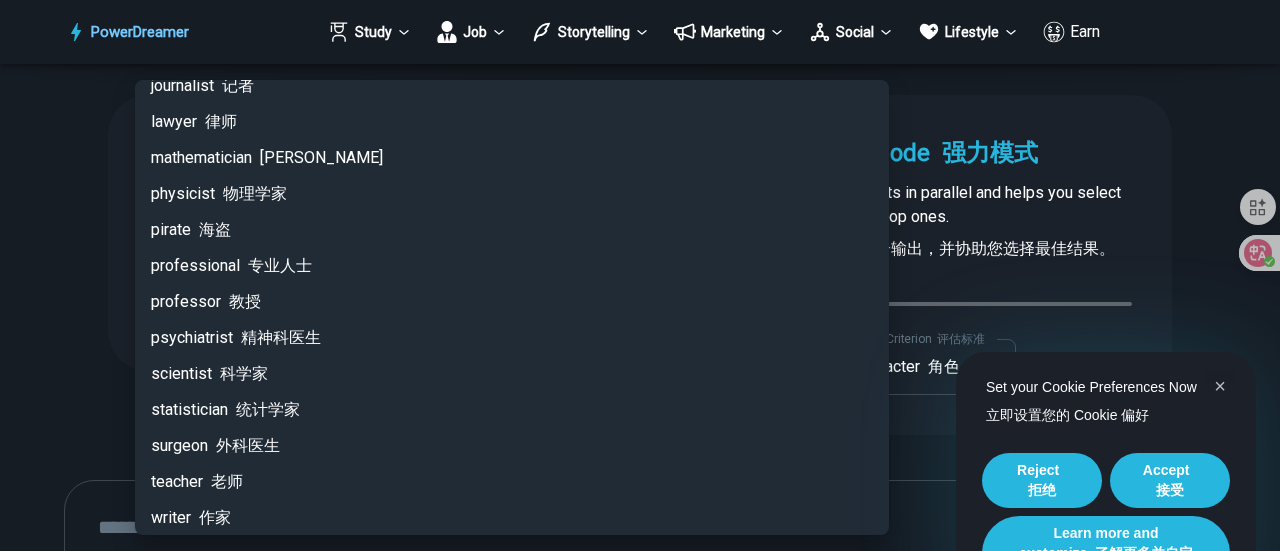 scroll, scrollTop: 4800, scrollLeft: 0, axis: vertical 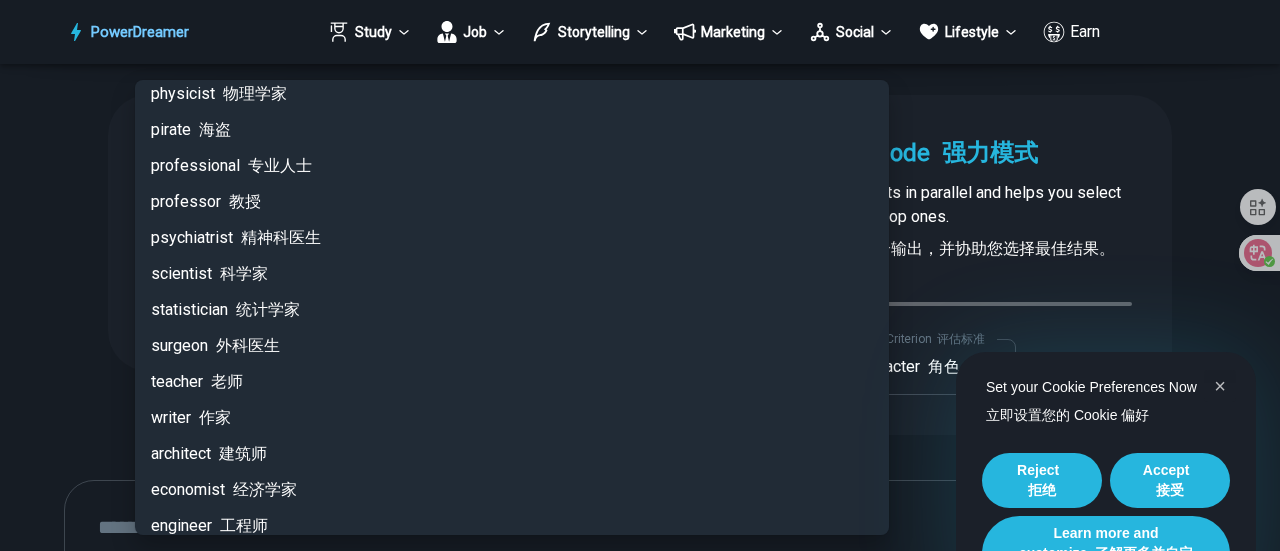 click on "writer    作家" at bounding box center (512, 418) 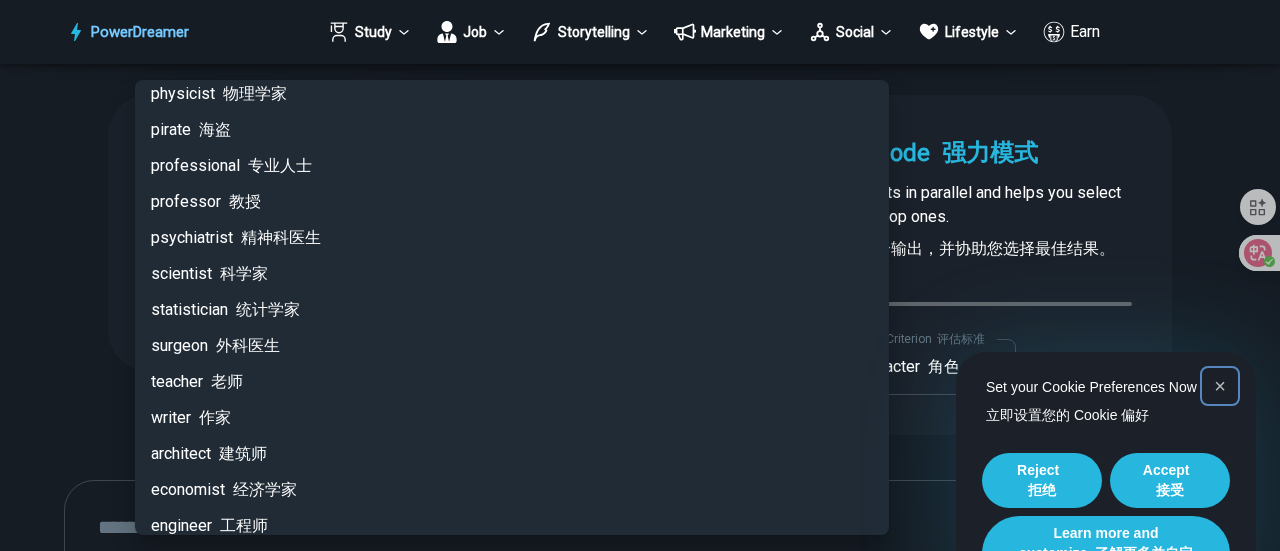 type on "********" 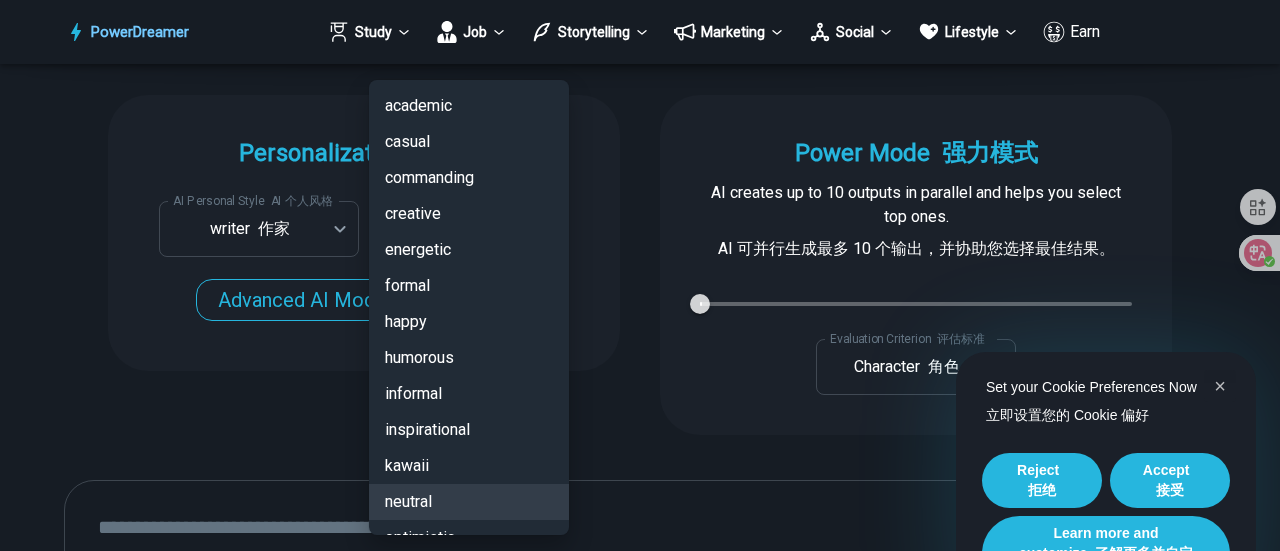 click on "PowerDreamer Study Job Storytelling Marketing Social Lifestyle Earn AI Story Generator    AI 故事生成器 Generate a story in your desired style START Faster with PowerDreamer 214,015  AI-Generated Outputs.  60,000+ Users. 60+ AI Tools. PowerDreamer saved me a ton of stress and even more time. Highly recommend. [PERSON_NAME] is a writer and producer with experience at Morning Rush, [US_STATE] PBS, Metro Weekly and The [US_STATE] Times I received a job offer [DATE] that your awesome website helped me get. Thank you! I will be singing your praises. [PERSON_NAME] signed up to PowerDreamer [DATE] and received his job offer [DATE] Absolutely love this program!! I'm usually hesitant to pay for anything without being able to try it for free first. However, I was desperate to get resume writing help and this program far exceeded my expectations! I have been telling anyone I know looking for a job to try it. [PERSON_NAME] [PERSON_NAME], Product Manager in E-Commerce [PERSON_NAME] [PERSON_NAME]" at bounding box center [640, 517] 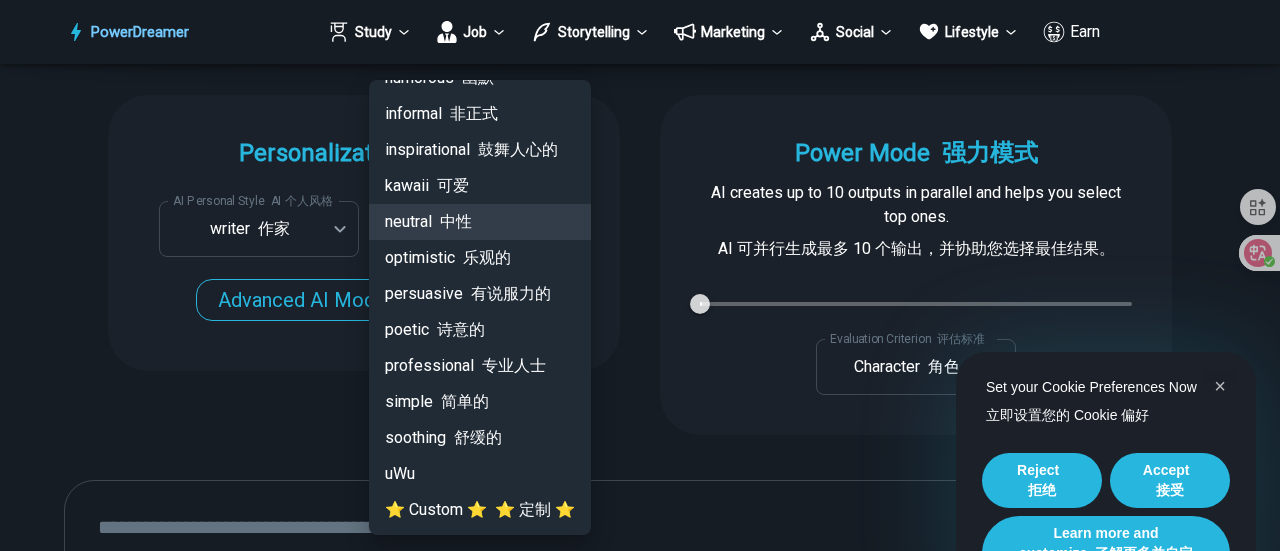 scroll, scrollTop: 0, scrollLeft: 0, axis: both 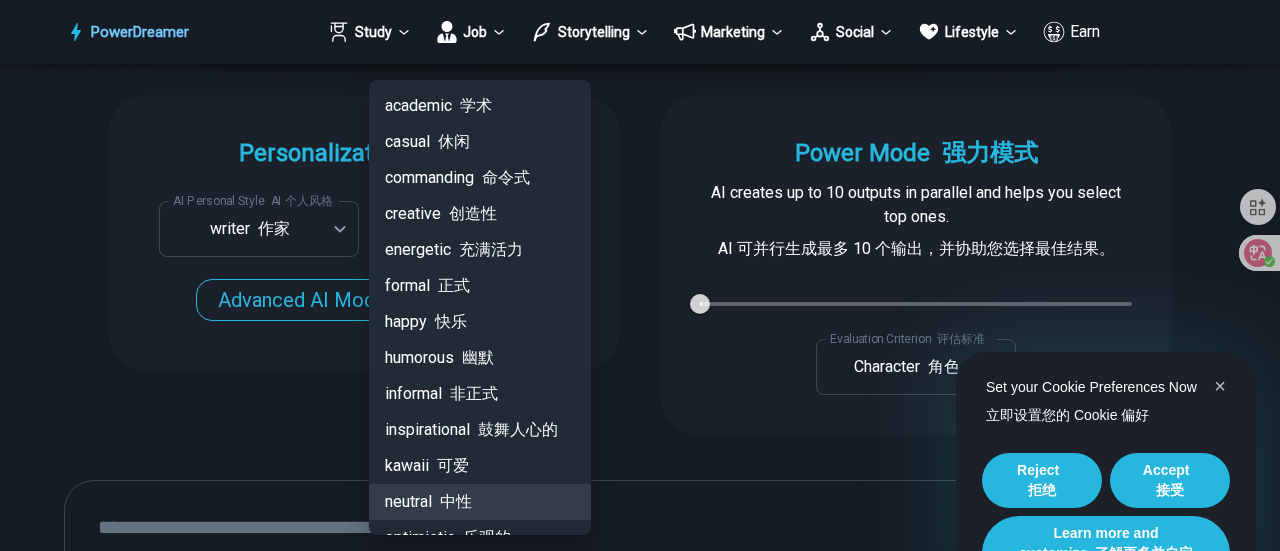 click on "casual    休闲" at bounding box center (480, 142) 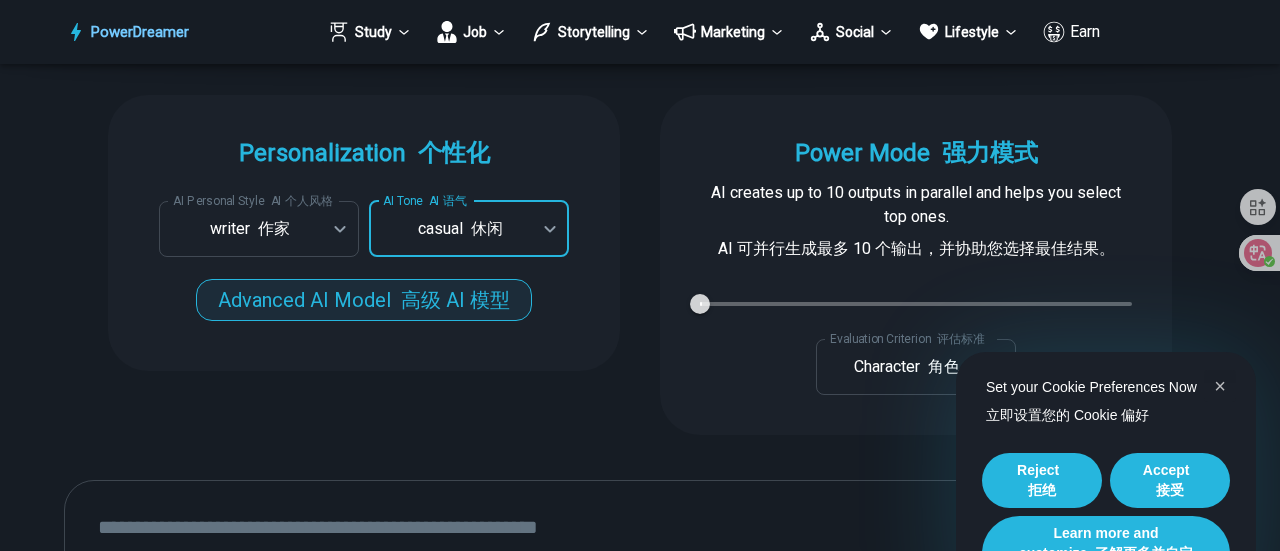 click on "高级 AI 模型" at bounding box center (455, 300) 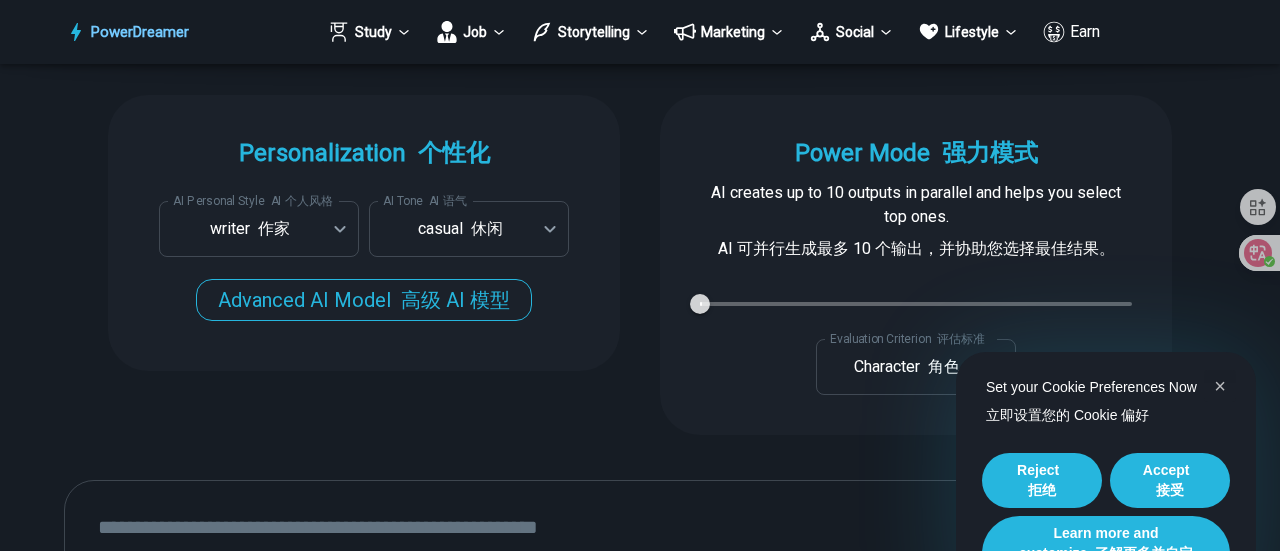 scroll, scrollTop: 2220, scrollLeft: 0, axis: vertical 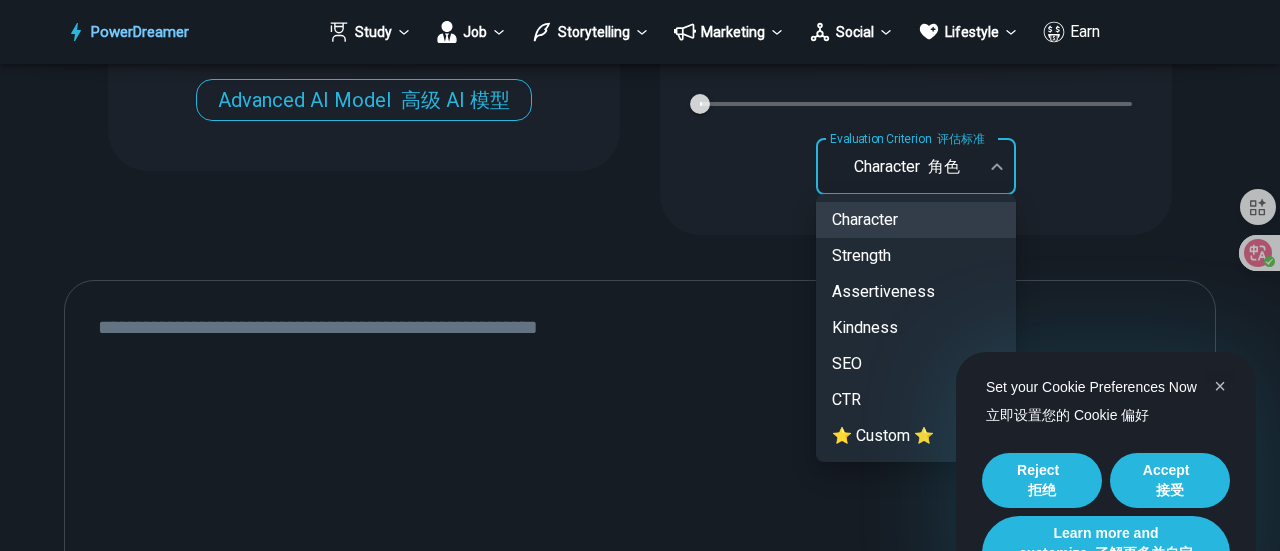click on "PowerDreamer Study Job Storytelling Marketing Social Lifestyle Earn AI Story Generator    AI 故事生成器 Generate a story in your desired style START Faster with PowerDreamer 214,015  AI-Generated Outputs.  60,000+ Users. 60+ AI Tools. PowerDreamer saved me a ton of stress and even more time. Highly recommend. [PERSON_NAME] is a writer and producer with experience at Morning Rush, [US_STATE] PBS, Metro Weekly and The [US_STATE] Times I received a job offer [DATE] that your awesome website helped me get. Thank you! I will be singing your praises. [PERSON_NAME] signed up to PowerDreamer [DATE] and received his job offer [DATE] Absolutely love this program!! I'm usually hesitant to pay for anything without being able to try it for free first. However, I was desperate to get resume writing help and this program far exceeded my expectations! I have been telling anyone I know looking for a job to try it. [PERSON_NAME] [PERSON_NAME], Product Manager in E-Commerce [PERSON_NAME] [PERSON_NAME]" at bounding box center (640, 339) 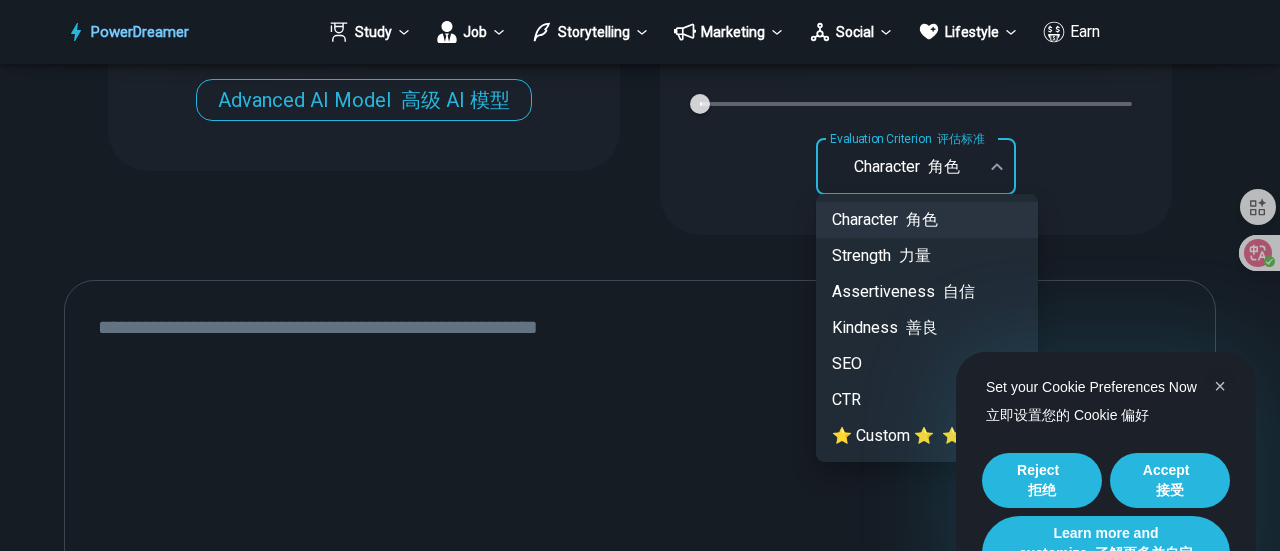 click on "角色" at bounding box center (922, 219) 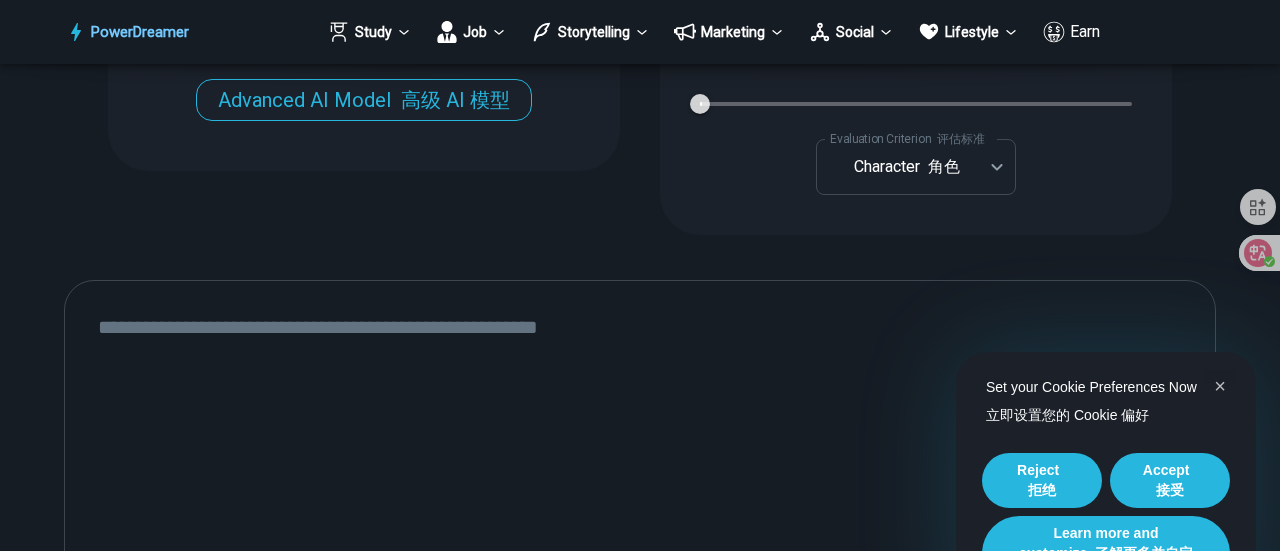 click at bounding box center (640, 546) 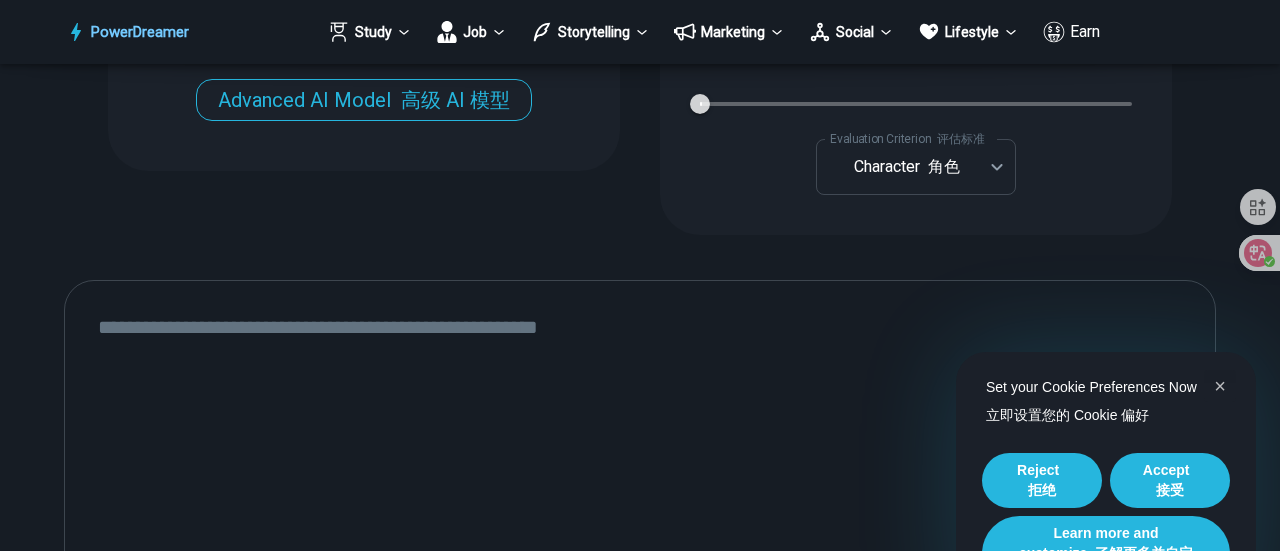 click at bounding box center [640, 546] 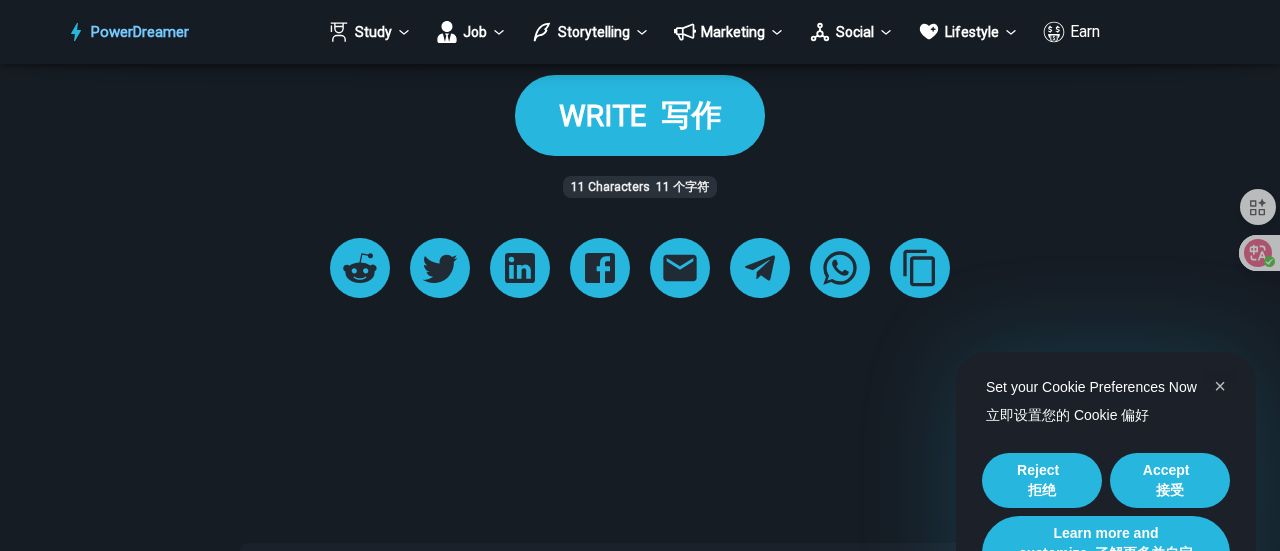 scroll, scrollTop: 3008, scrollLeft: 0, axis: vertical 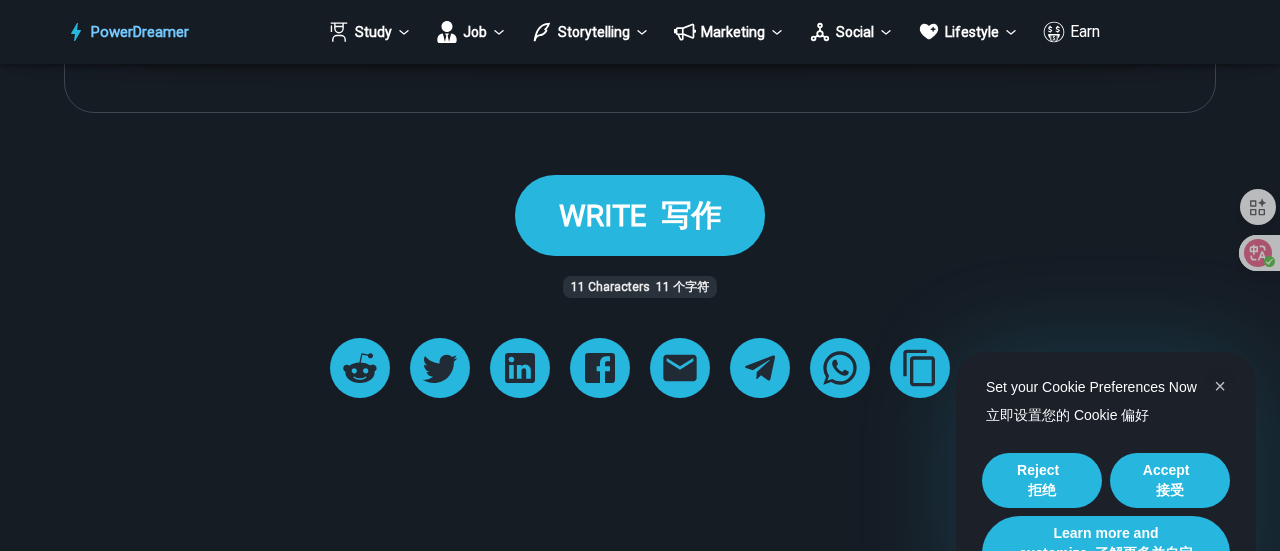 type on "**********" 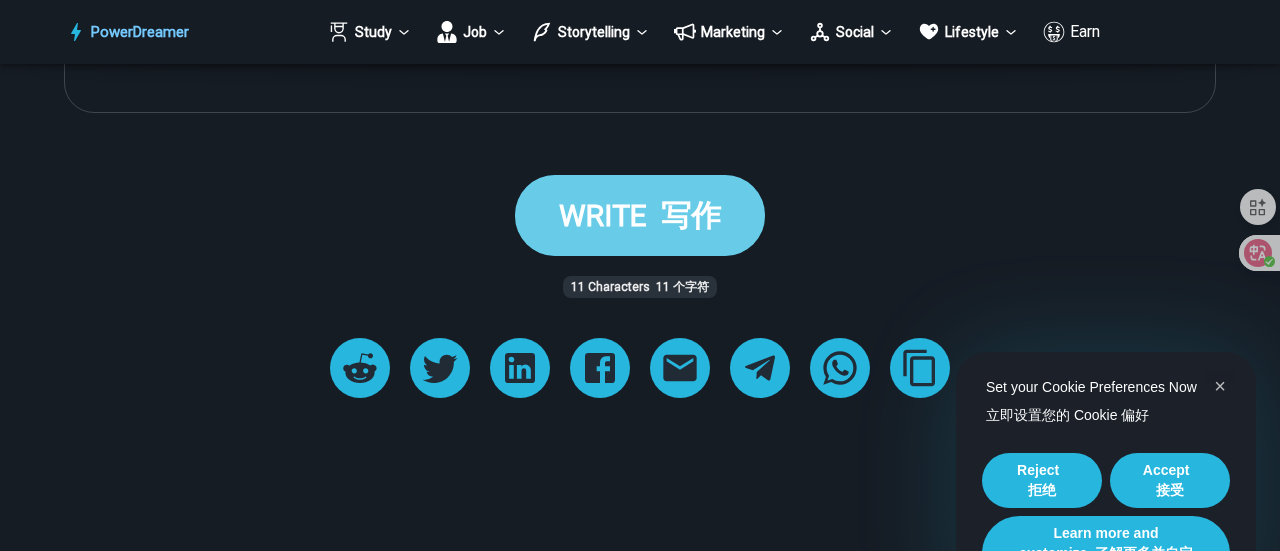click on "写作" at bounding box center (691, 215) 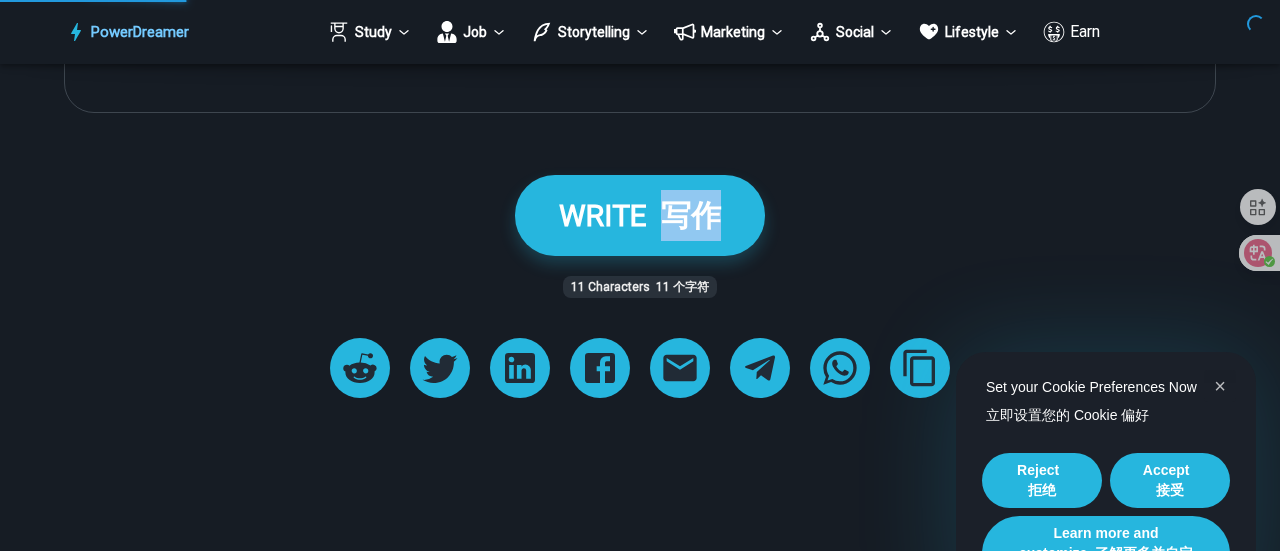 scroll, scrollTop: 0, scrollLeft: 0, axis: both 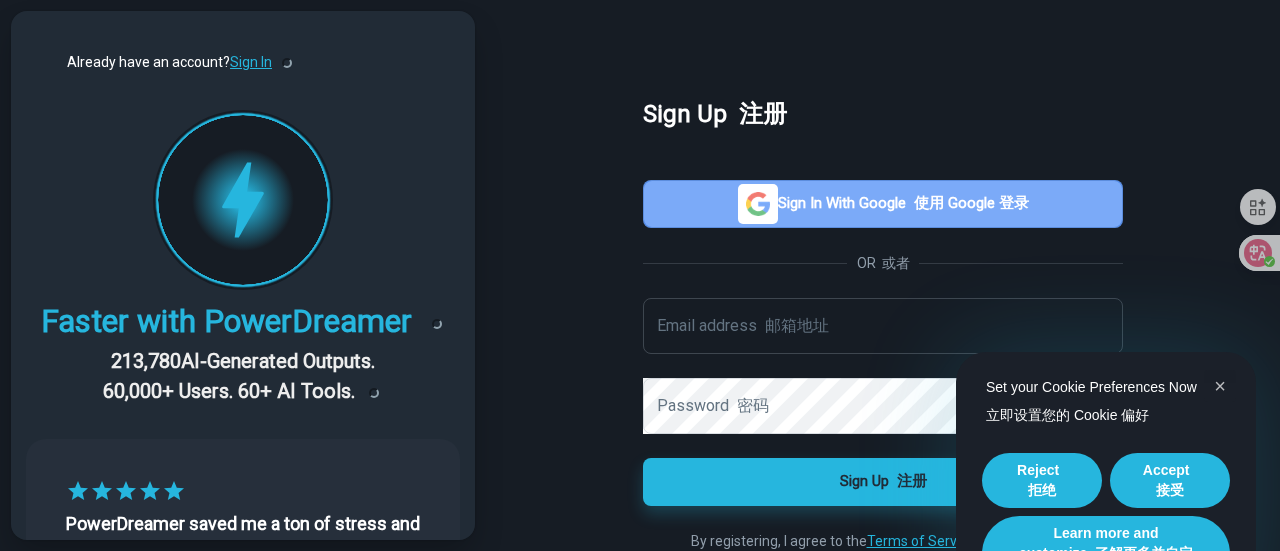 click on "Sign in with Google    使用 Google 登录" at bounding box center [883, 204] 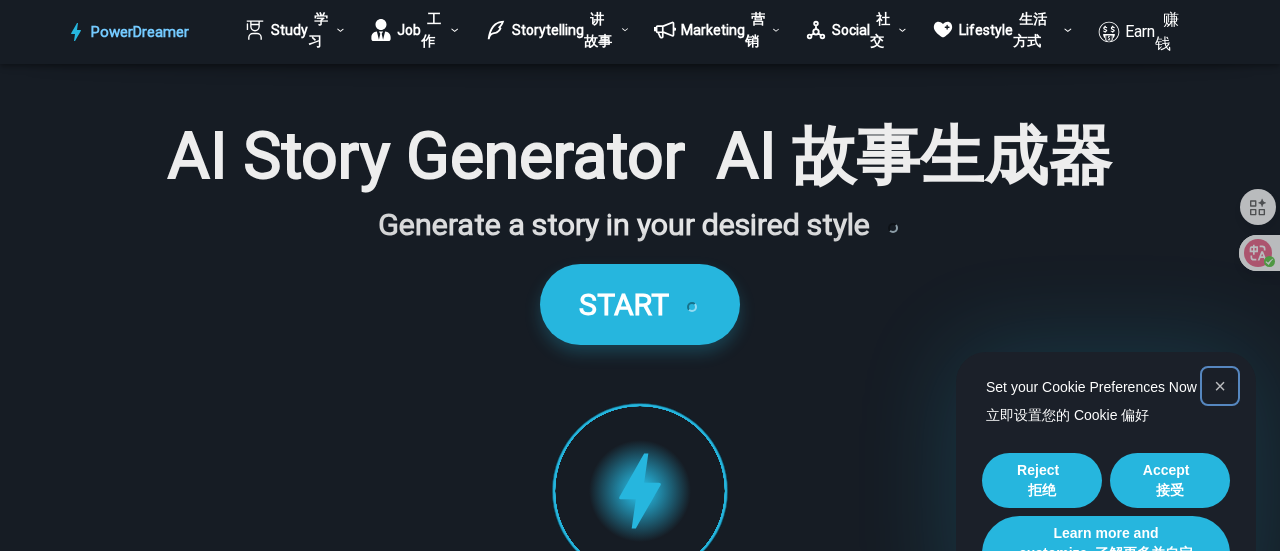 scroll, scrollTop: 0, scrollLeft: 0, axis: both 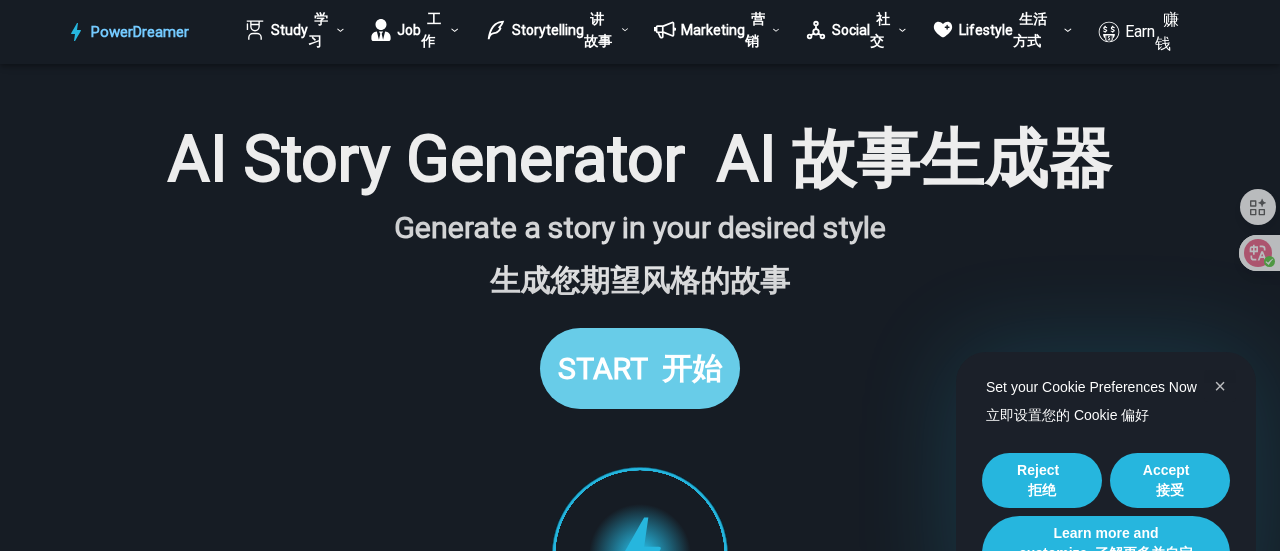 click at bounding box center [655, 368] 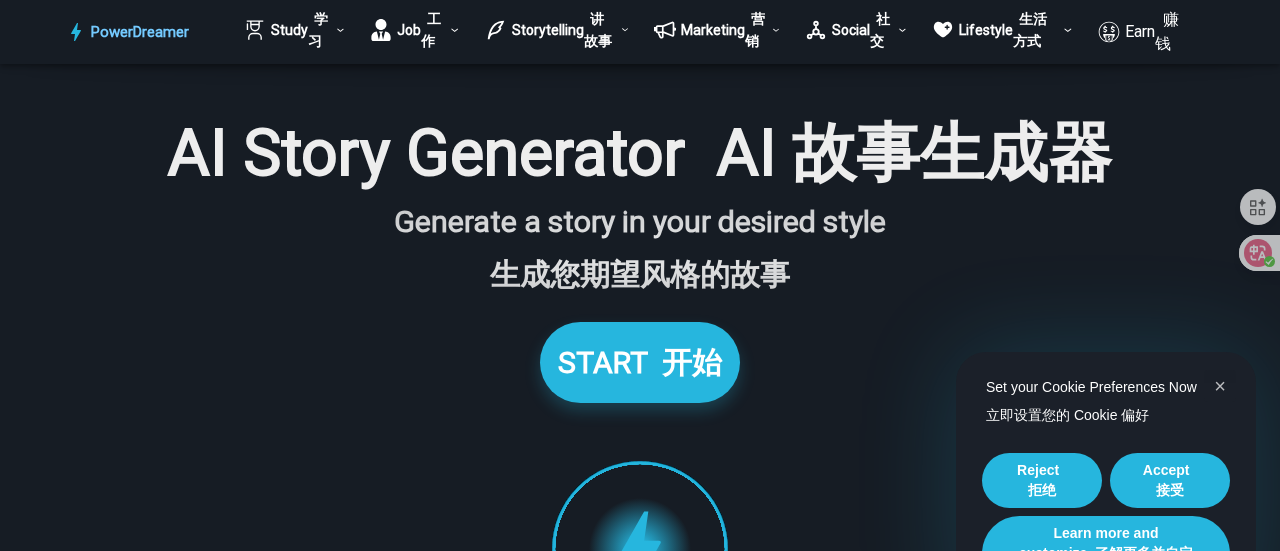 scroll, scrollTop: 0, scrollLeft: 0, axis: both 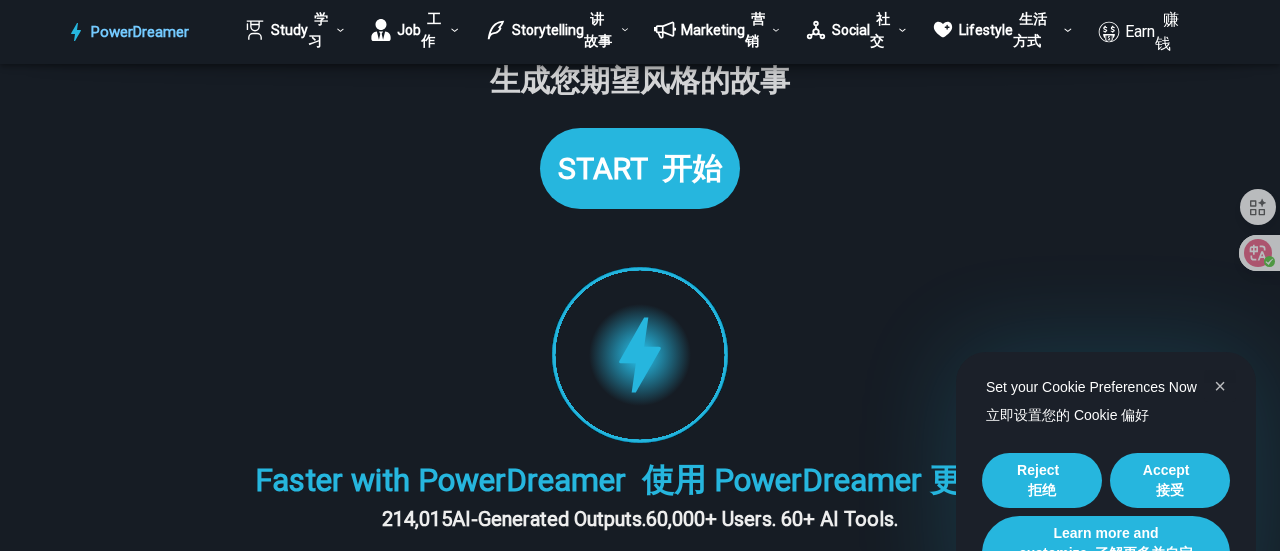 click on "START    开始" at bounding box center (640, 168) 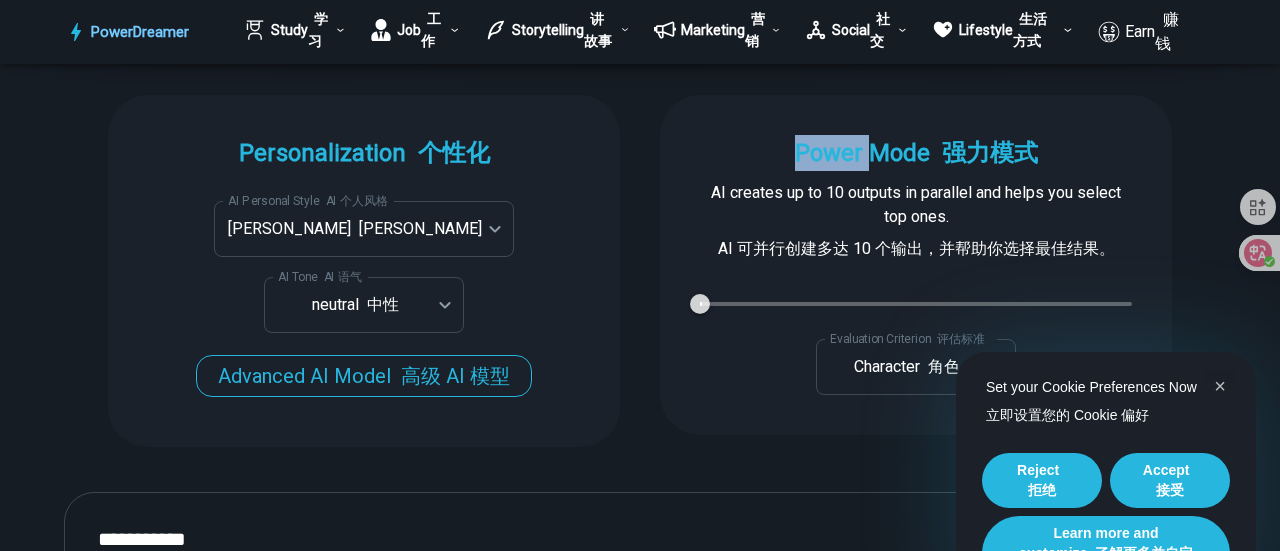click on "Power Mode    强力模式" at bounding box center (916, 153) 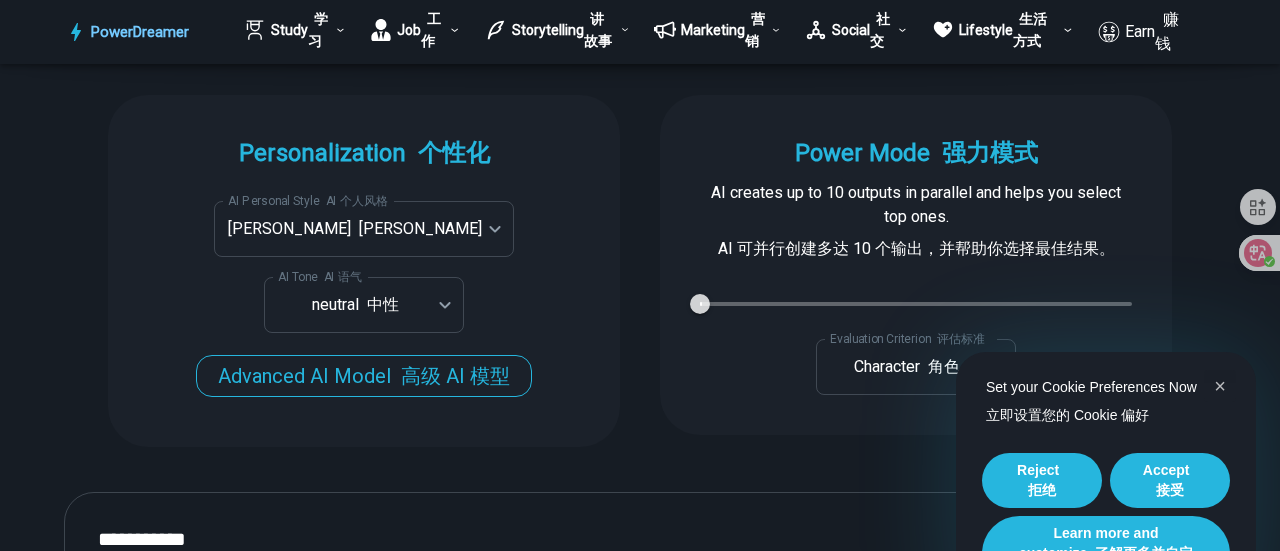 click on "强力模式" at bounding box center [990, 153] 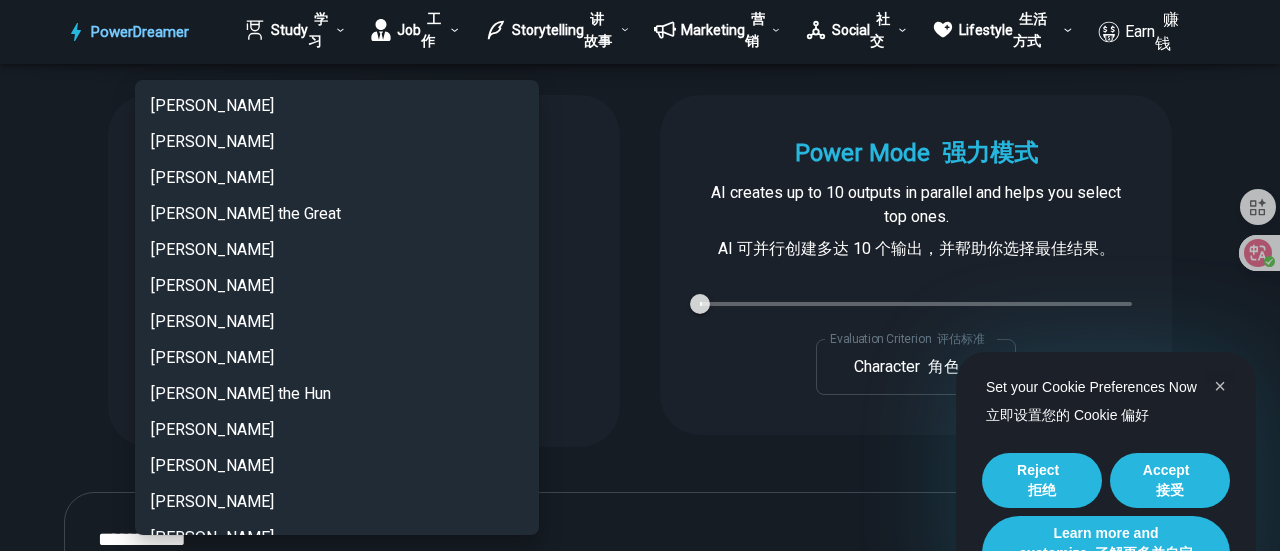 click on "PowerDreamer Study    学习 Job    工作 Storytelling    讲故事 Marketing    营销 Social    社交 Lifestyle    生活方式 Earn    赚钱 AI Story Generator    AI 故事生成器 Generate a story in your desired style 生成您期望风格的故事 START    开始 Faster with PowerDreamer    使用 PowerDreamer 更快捷 214,015  AI-Generated Outputs.  60,000+ Users. 60+ AI Tools. PowerDreamer saved me a ton of stress and even more time. Highly recommend. PowerDreamer 为我节省了大量压力，甚至更多时间。[PERSON_NAME]推荐。 [PERSON_NAME] is a writer and producer with experience at Morning Rush, [US_STATE] PBS, Metro Weekly and The [US_STATE] Times [PERSON_NAME] 是一位作家和制片人，曾在 Morning Rush、[US_STATE] PBS、Metro Weekly 和 The [US_STATE] Times 工作过 I received a job offer [DATE] that your awesome website helped me get. Thank you! I will be singing your praises. [PERSON_NAME] [PERSON_NAME], Product Manager in E-Commerce [PERSON_NAME]，电子商务产品经理 [PERSON_NAME]" at bounding box center [640, 122] 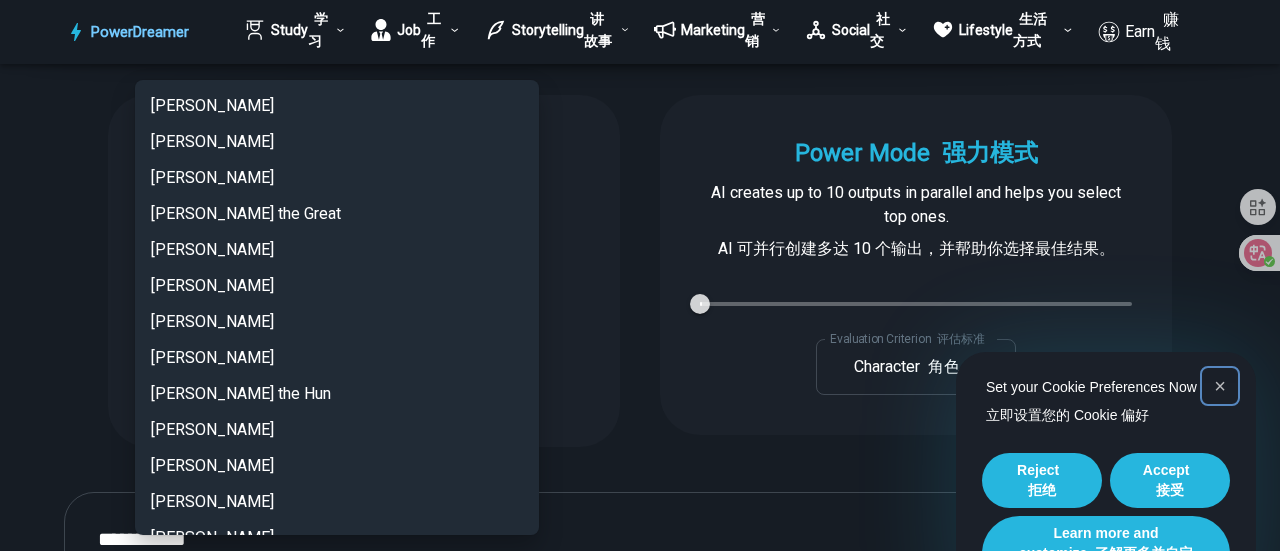 scroll, scrollTop: 1526, scrollLeft: 0, axis: vertical 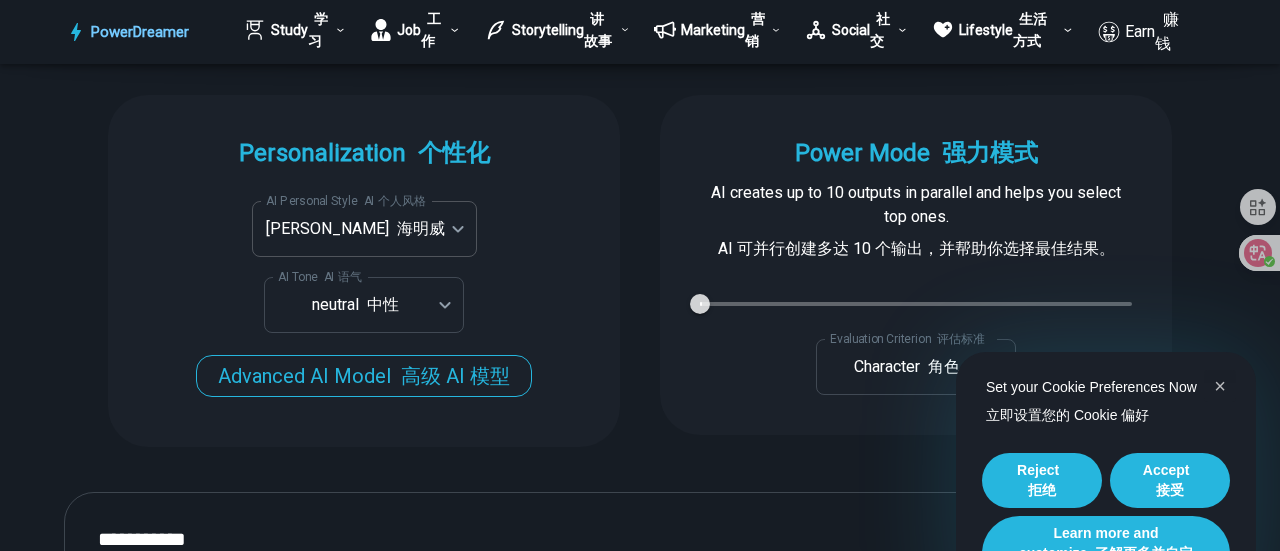 click on "PowerDreamer Study    学习 Job    工作 Storytelling    讲故事 Marketing    营销 Social    社交 Lifestyle    生活方式 Earn    赚钱 AI Story Generator    AI 故事生成器 Generate a story in your desired style 生成您期望风格的故事 START    开始 Faster with PowerDreamer    使用 PowerDreamer 更快捷 214,015  AI-Generated Outputs.  60,000+ Users. 60+ AI Tools. PowerDreamer saved me a ton of stress and even more time. Highly recommend. PowerDreamer 为我节省了大量压力，甚至更多时间。[PERSON_NAME]推荐。 [PERSON_NAME] is a writer and producer with experience at Morning Rush, [US_STATE] PBS, Metro Weekly and The [US_STATE] Times [PERSON_NAME] 是一位作家和制片人，曾在 Morning Rush、[US_STATE] PBS、Metro Weekly 和 The [US_STATE] Times 工作过 I received a job offer [DATE] that your awesome website helped me get. Thank you! I will be singing your praises. [PERSON_NAME] [PERSON_NAME], Product Manager in E-Commerce [PERSON_NAME]，电子商务产品经理 [PERSON_NAME]" at bounding box center [640, 122] 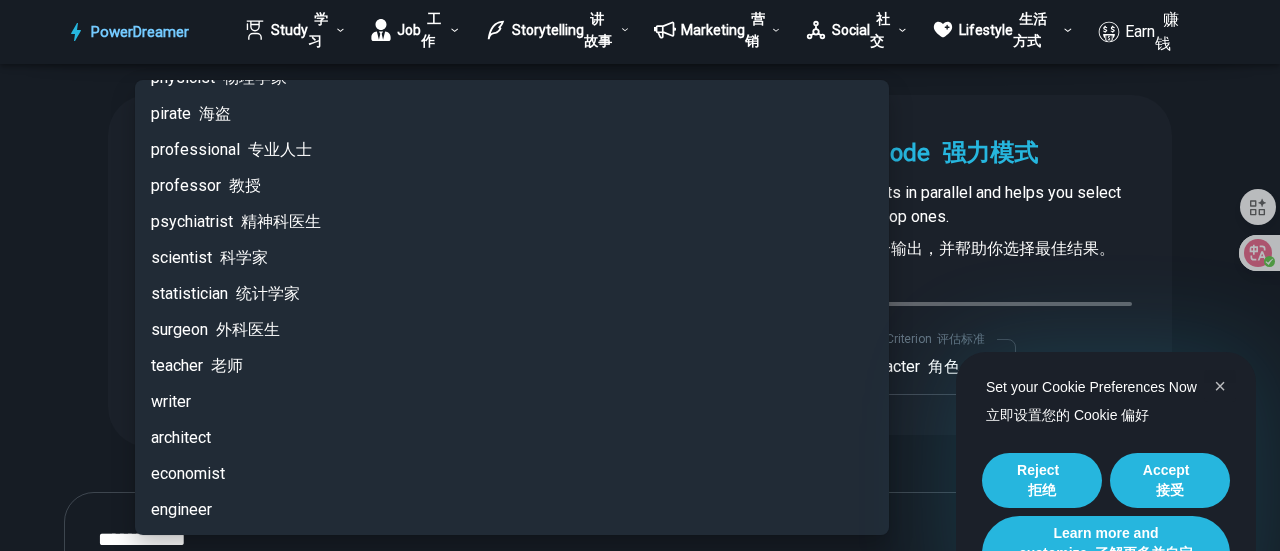 scroll, scrollTop: 4818, scrollLeft: 0, axis: vertical 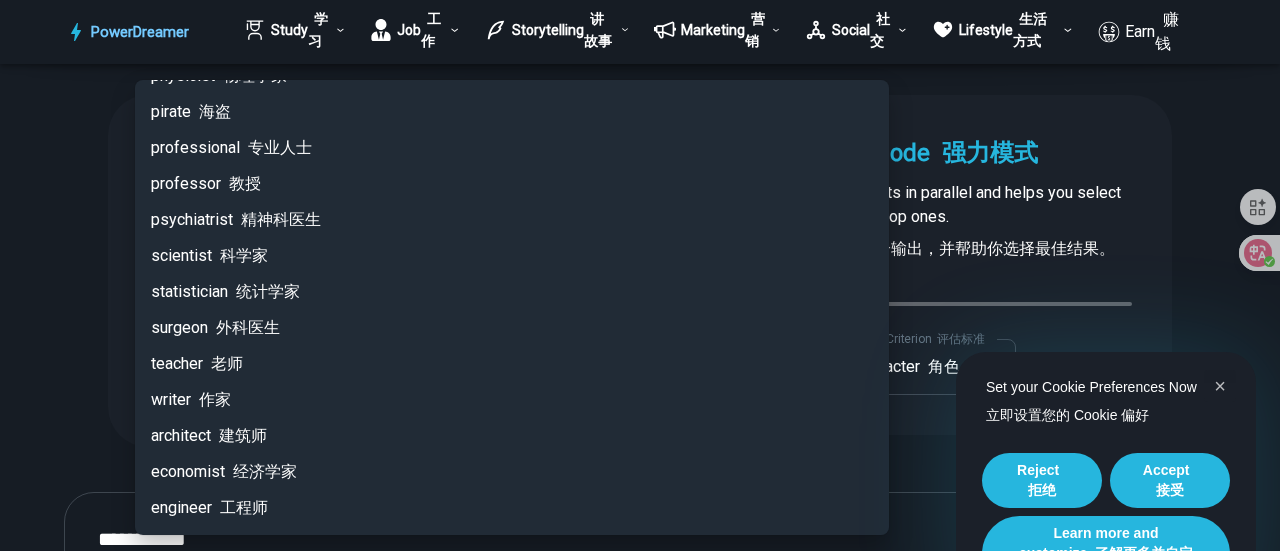click on "writer    作家" at bounding box center (512, 400) 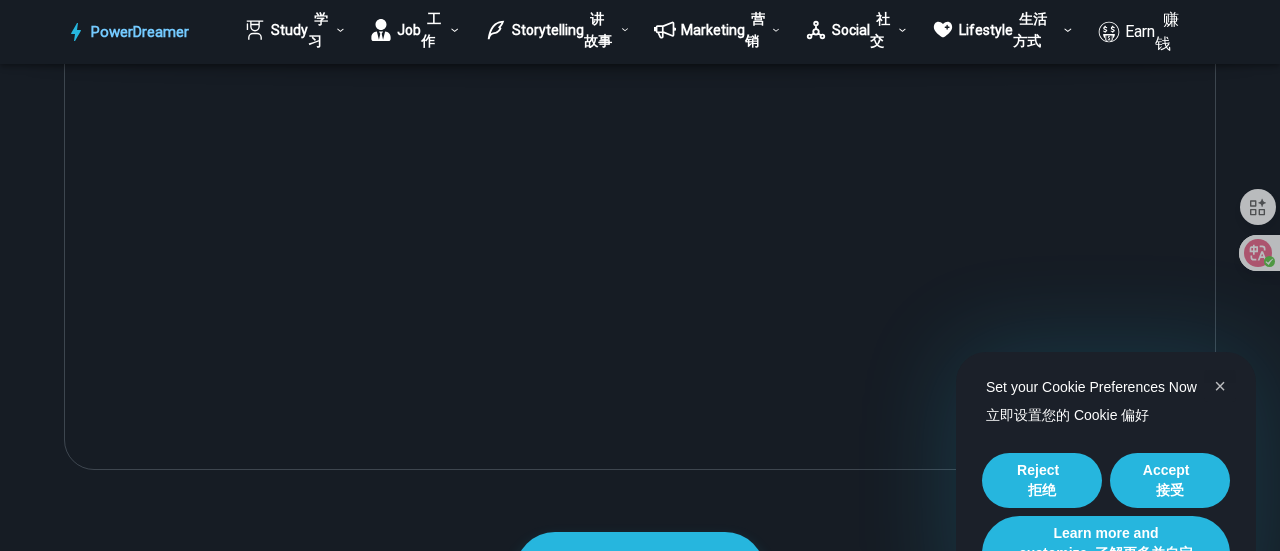 scroll, scrollTop: 3597, scrollLeft: 0, axis: vertical 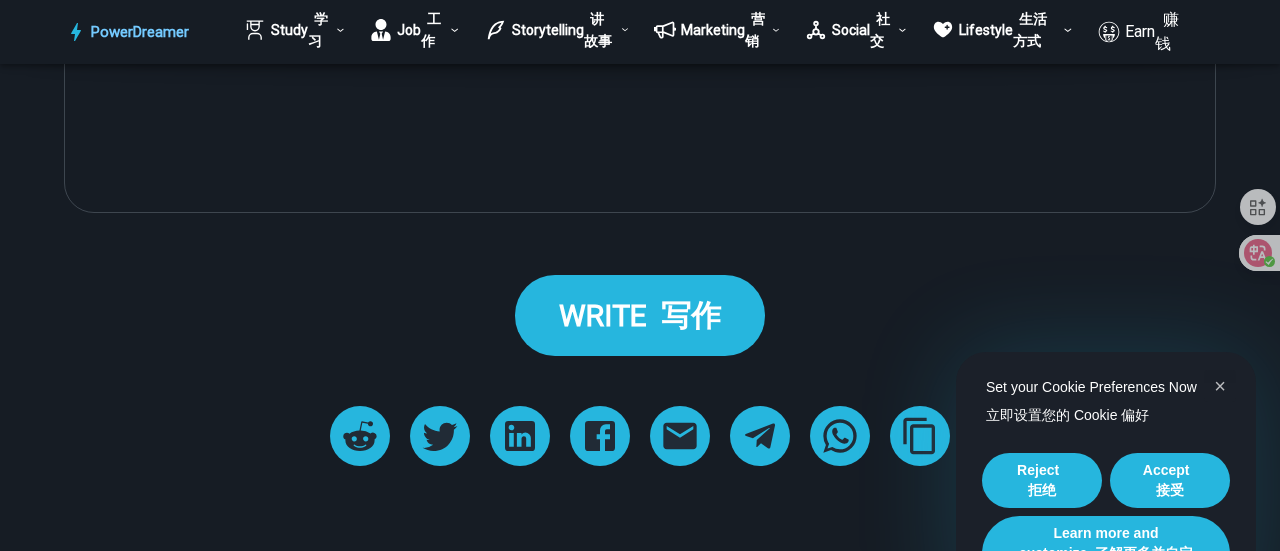 click on "WRITE    写作" at bounding box center (640, 315) 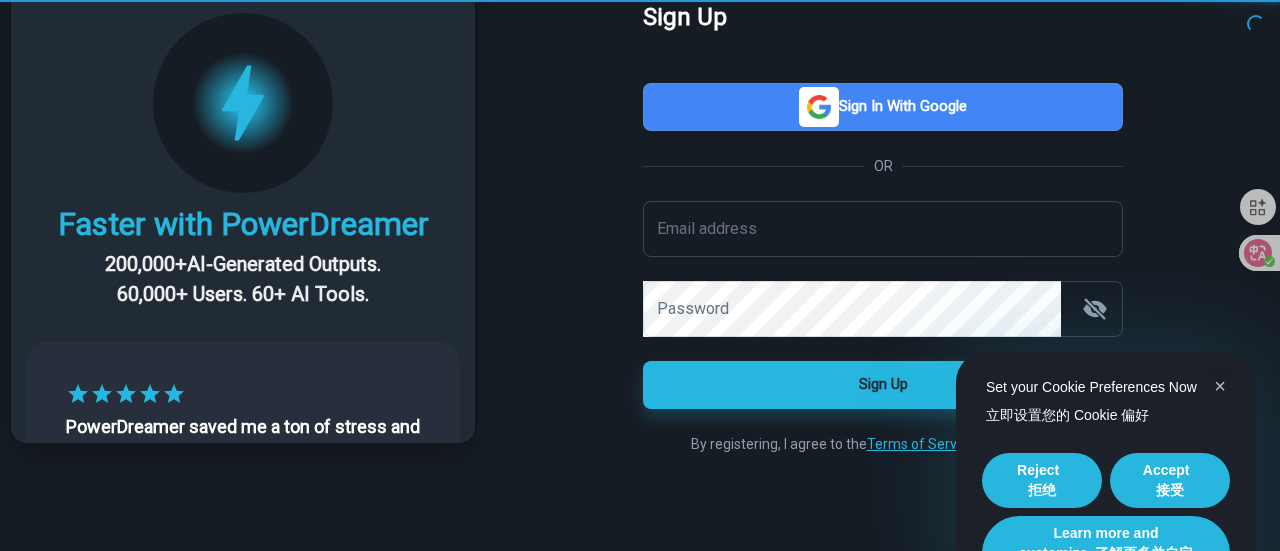 scroll, scrollTop: 0, scrollLeft: 0, axis: both 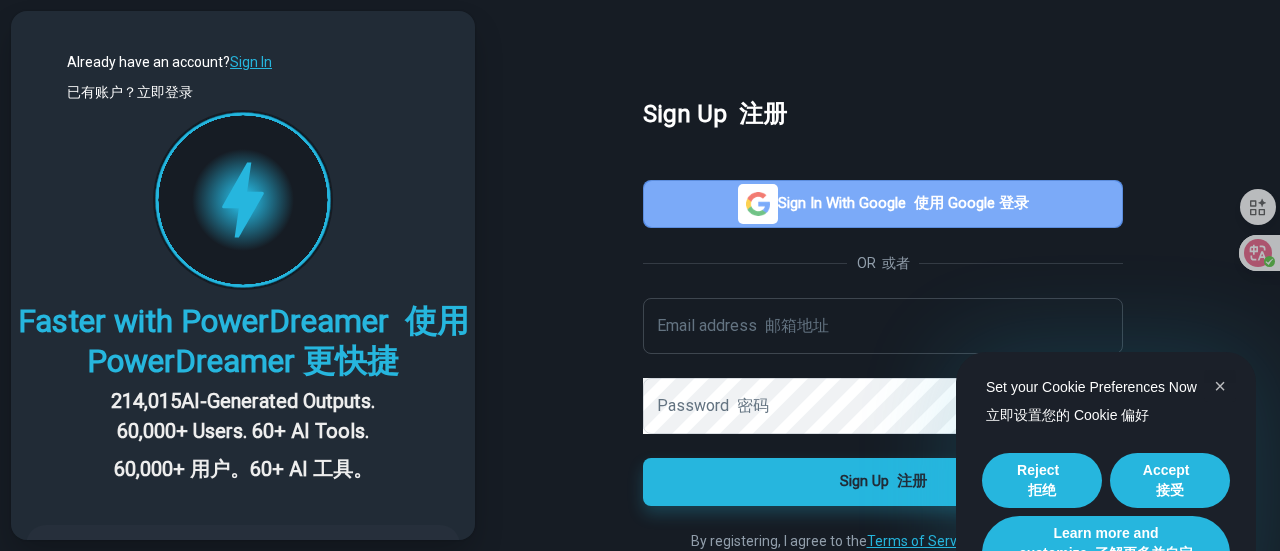 click on "Sign in with Google    使用 Google 登录" at bounding box center [883, 204] 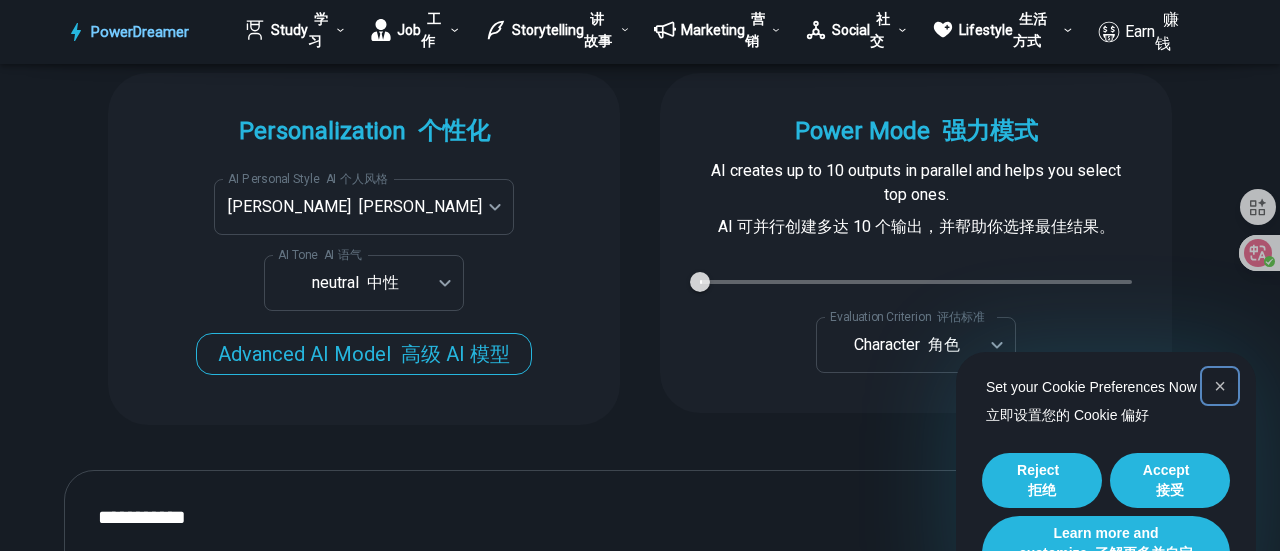 scroll, scrollTop: 2713, scrollLeft: 0, axis: vertical 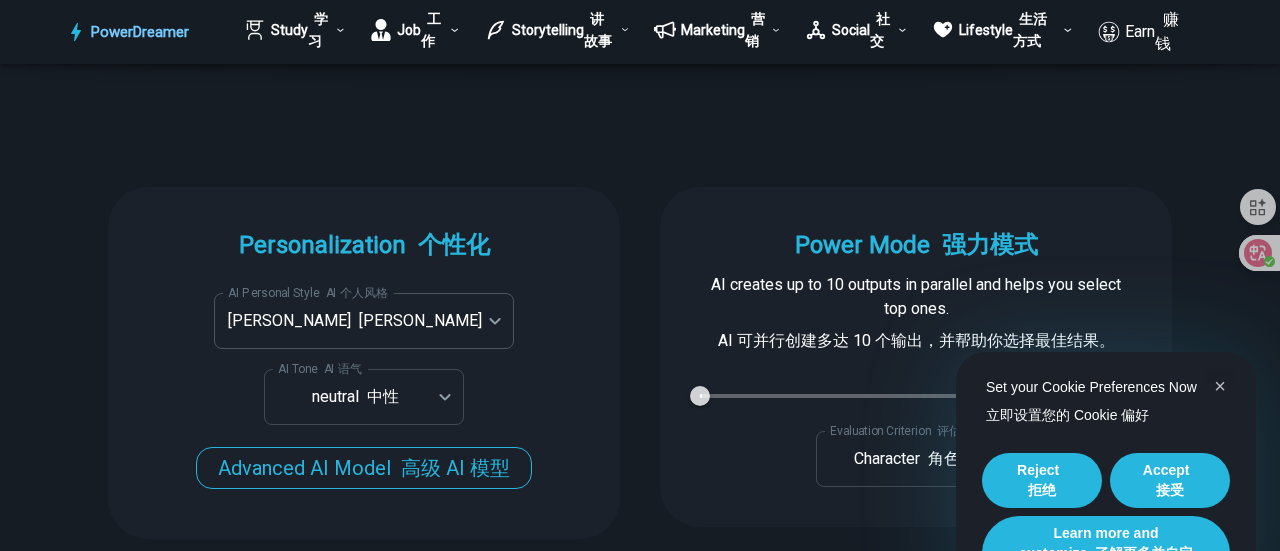 click on "PowerDreamer Study    学习 Job    工作 Storytelling    讲故事 Marketing    营销 Social    社交 Lifestyle    生活方式 Earn    赚钱 AI Story Generator    AI 故事生成器 Generate a story in your desired style 生成你期望风格的故事 START    开始 Faster with PowerDreamer    使用 PowerDreamer 更快捷 214,015  AI-Generated Outputs.  60,000+ Users. 60+ AI Tools. PowerDreamer saved me a ton of stress and even more time. Highly recommend. PowerDreamer 为我节省了大量压力，甚至更多时间。[PERSON_NAME]推荐。 [PERSON_NAME] is a writer and producer with experience at Morning Rush, [US_STATE] PBS, Metro Weekly and The [US_STATE] Times [PERSON_NAME] 是一位作家和制片人，曾在 Morning Rush、[US_STATE] PBS、Metro Weekly 和 The [US_STATE] Times 工作 I received a job offer [DATE] that your awesome website helped me get. Thank you! I will be singing your praises. [PERSON_NAME] signed up to PowerDreamer [DATE] and received his job offer [DATE]" at bounding box center (640, 298) 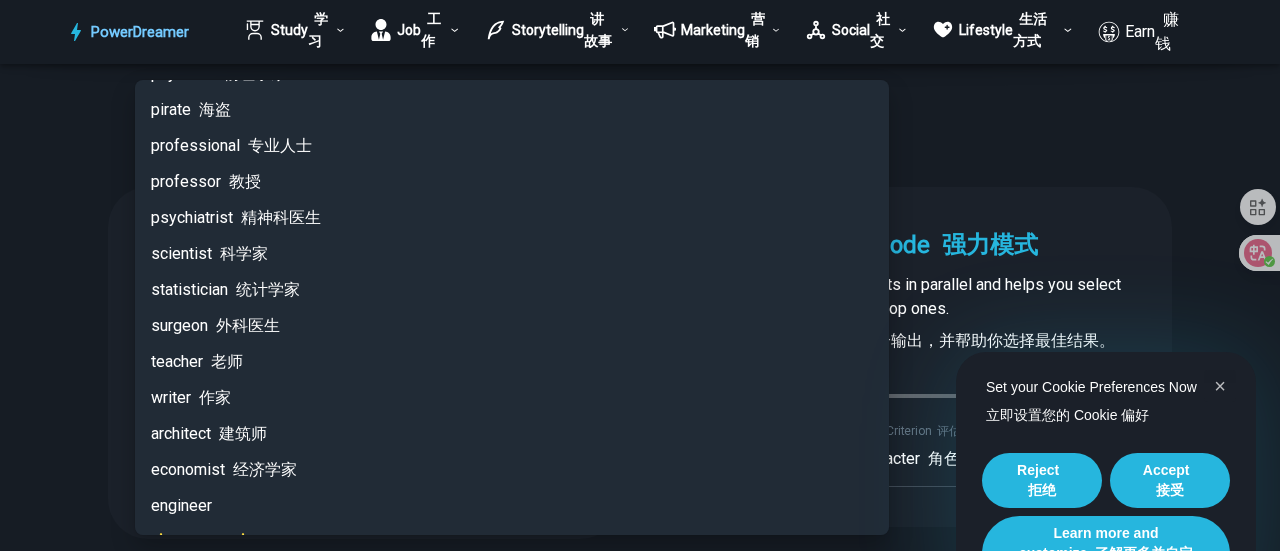 scroll, scrollTop: 4852, scrollLeft: 0, axis: vertical 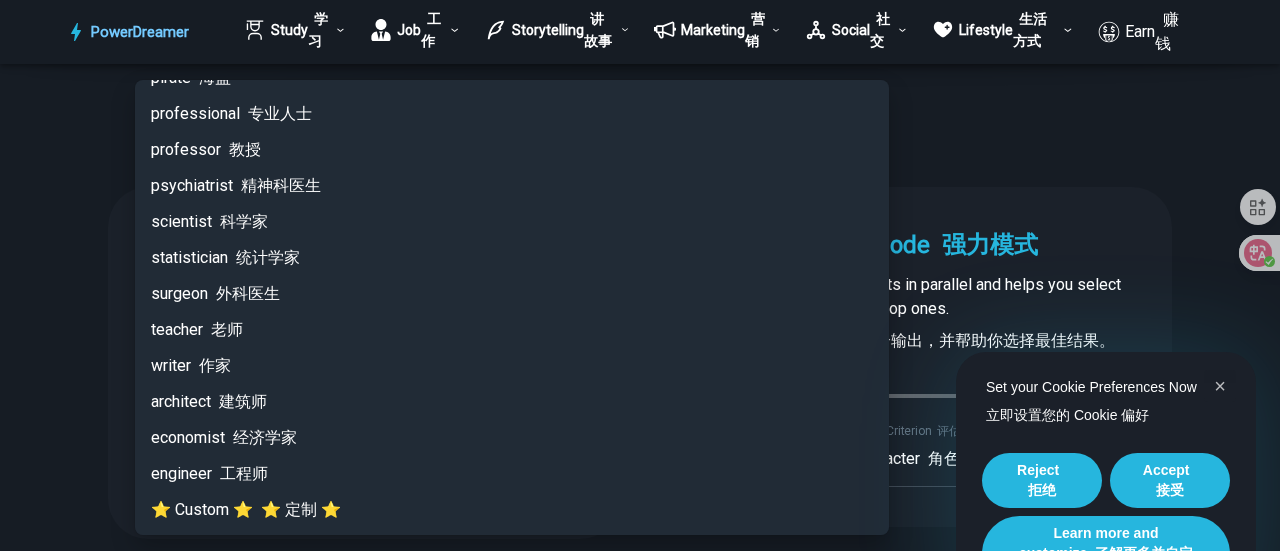 click on "writer    作家" at bounding box center (512, 366) 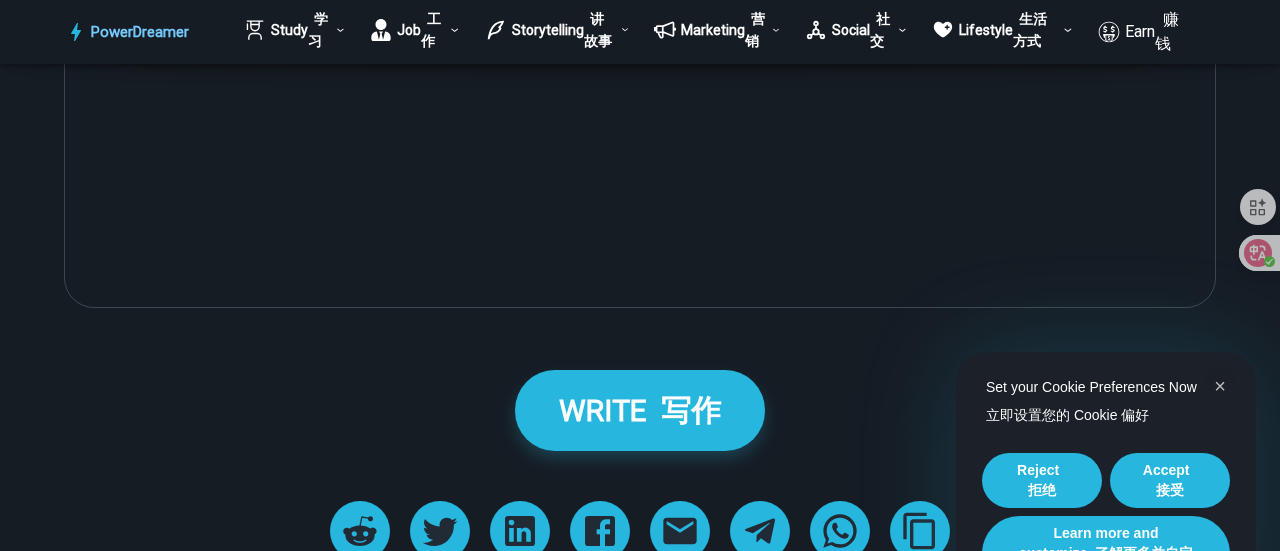 scroll, scrollTop: 3613, scrollLeft: 0, axis: vertical 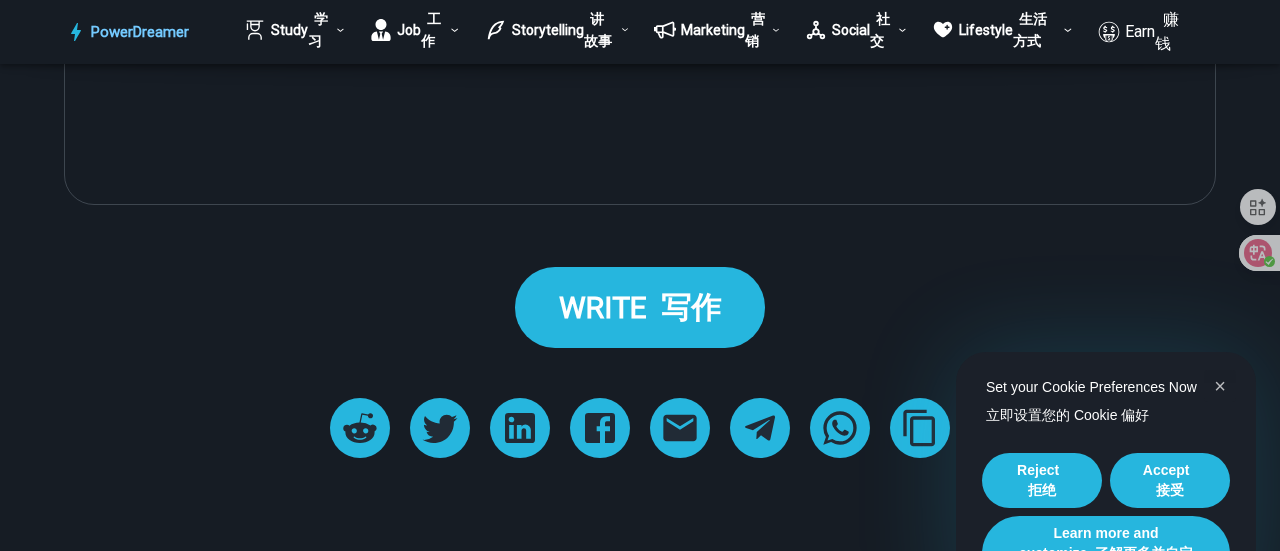 click at bounding box center (654, 307) 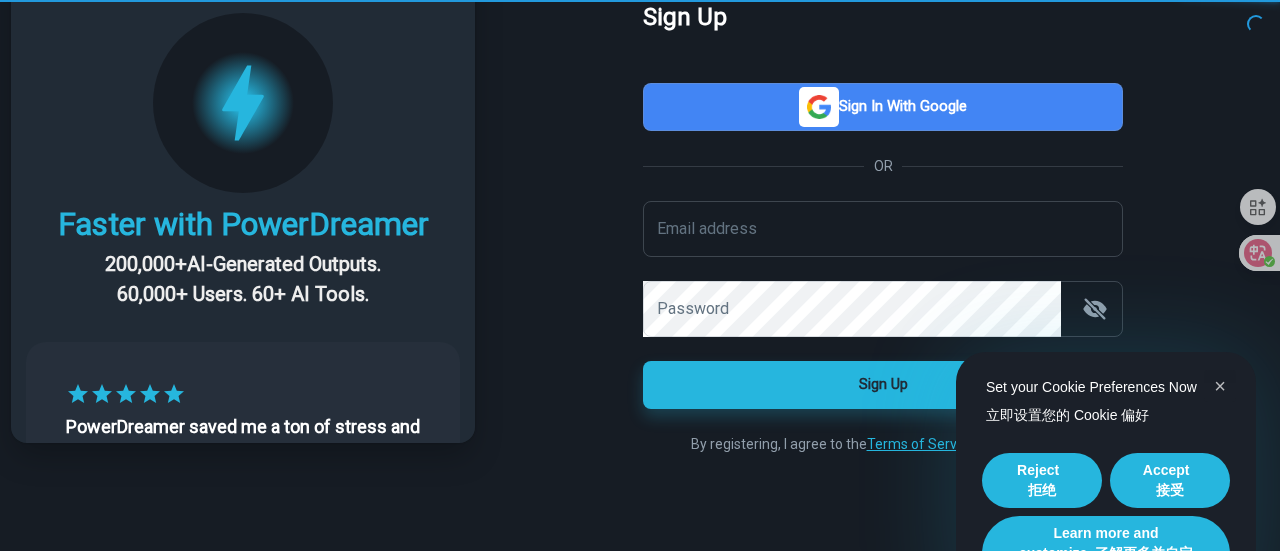 scroll, scrollTop: 0, scrollLeft: 0, axis: both 